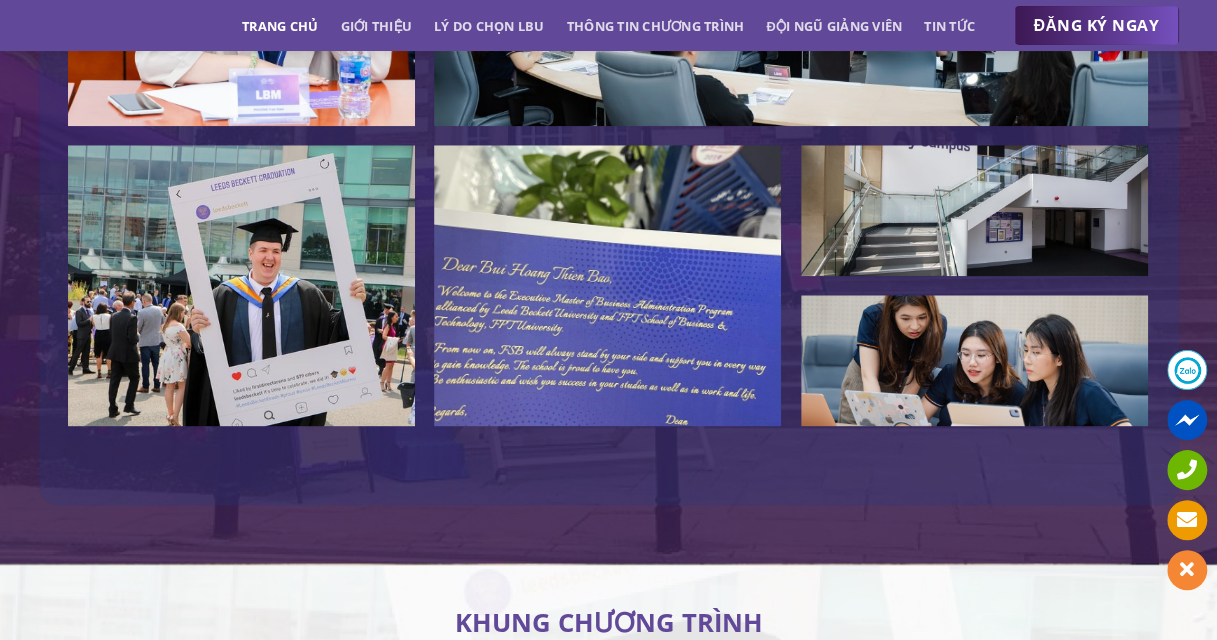 scroll, scrollTop: 5100, scrollLeft: 0, axis: vertical 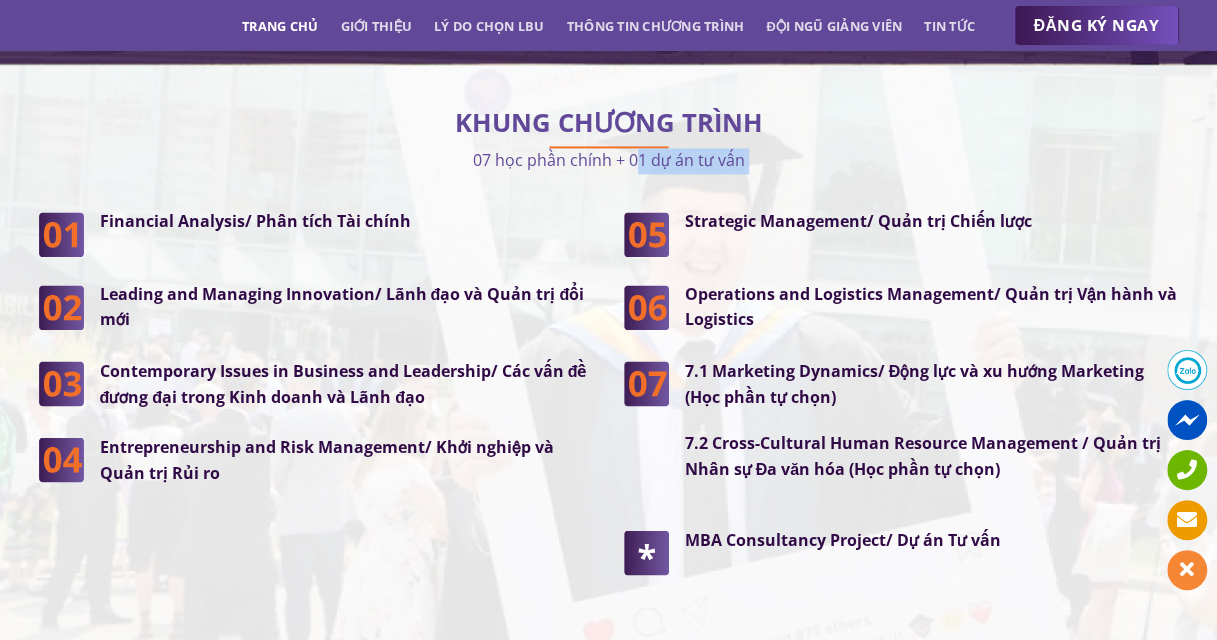 drag, startPoint x: 626, startPoint y: 163, endPoint x: 746, endPoint y: 176, distance: 120.70211 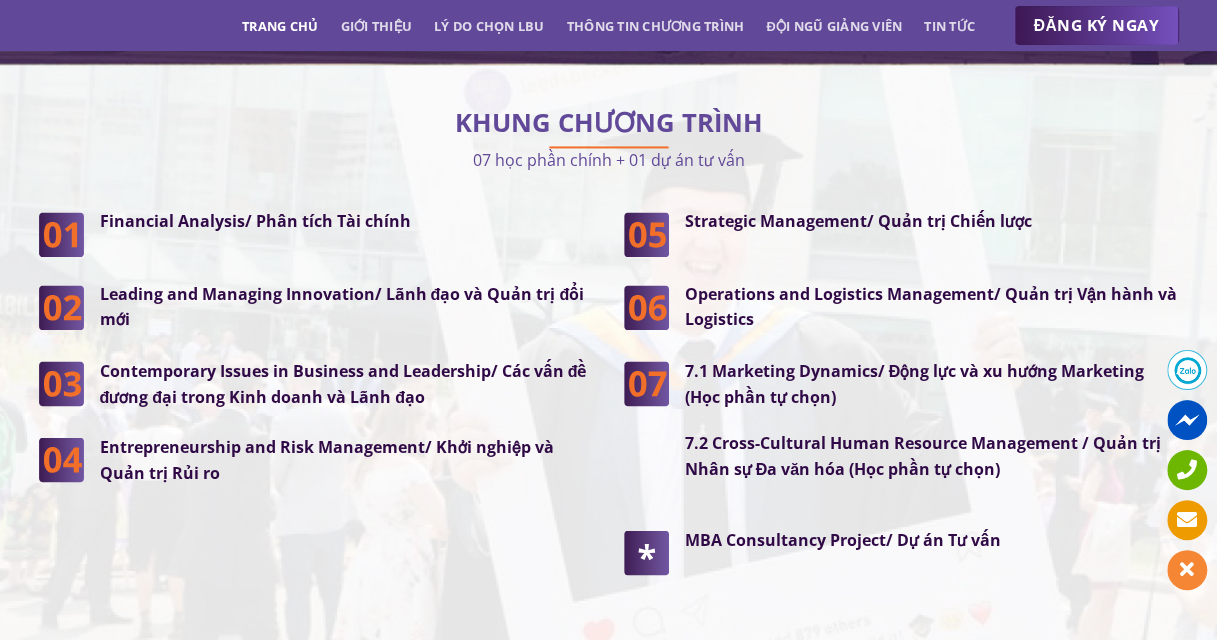 click on "Entrepreneurship and Risk Management/ Khởi nghiệp và Quản trị Rủi ro" at bounding box center (347, 459) 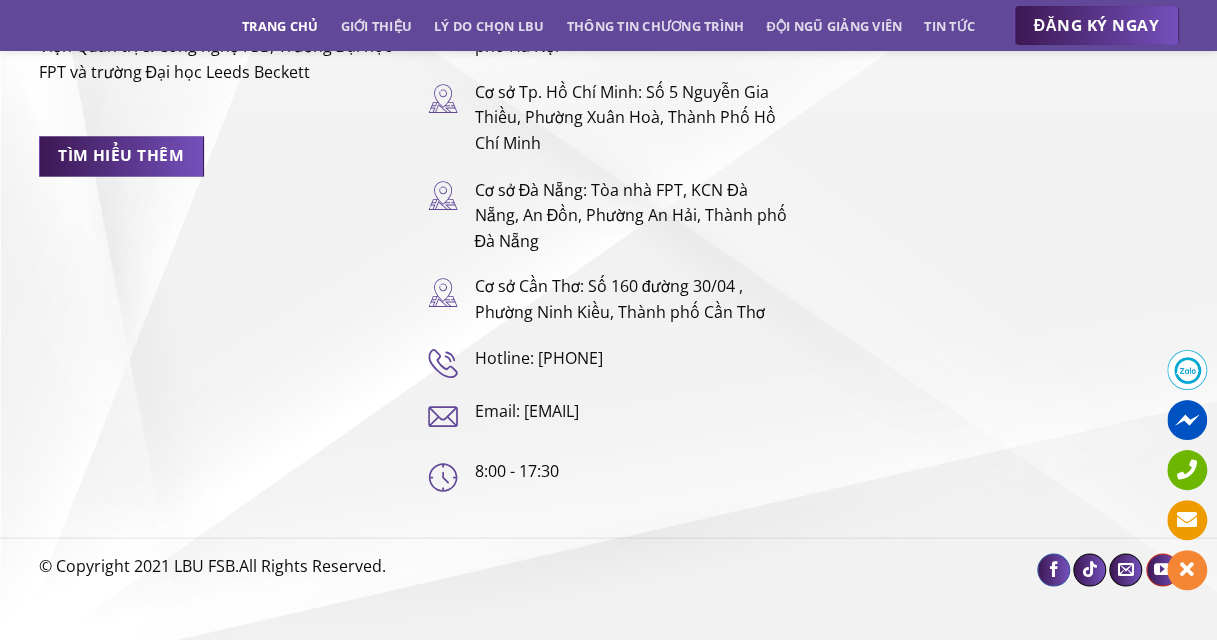 scroll, scrollTop: 12609, scrollLeft: 0, axis: vertical 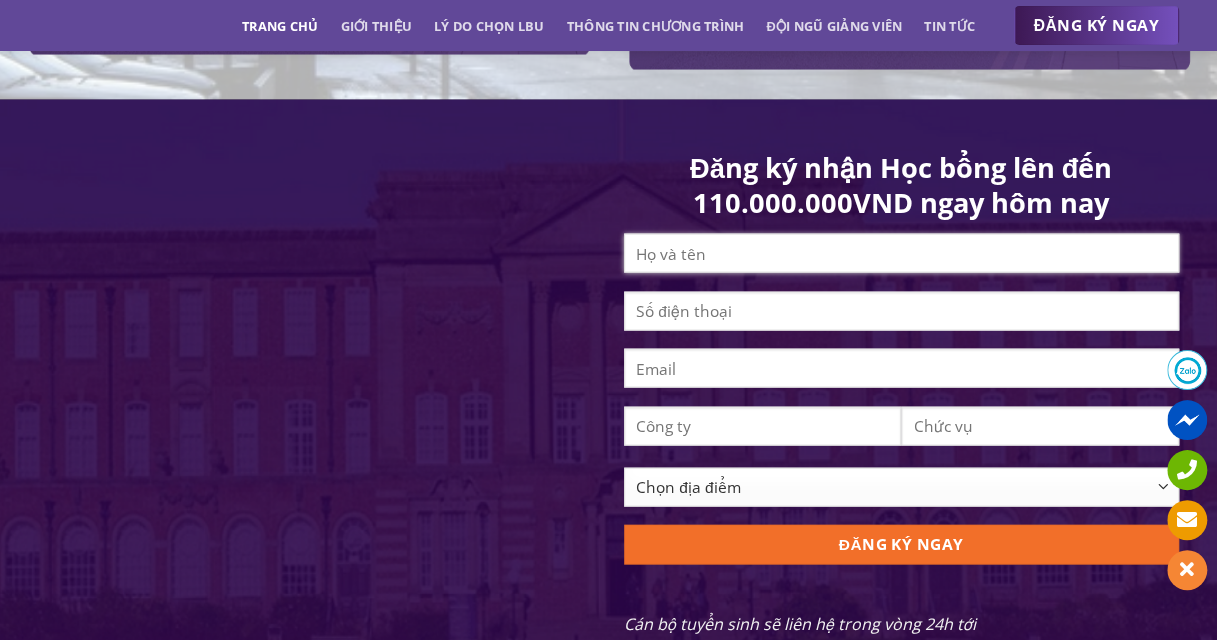 click at bounding box center (901, 253) 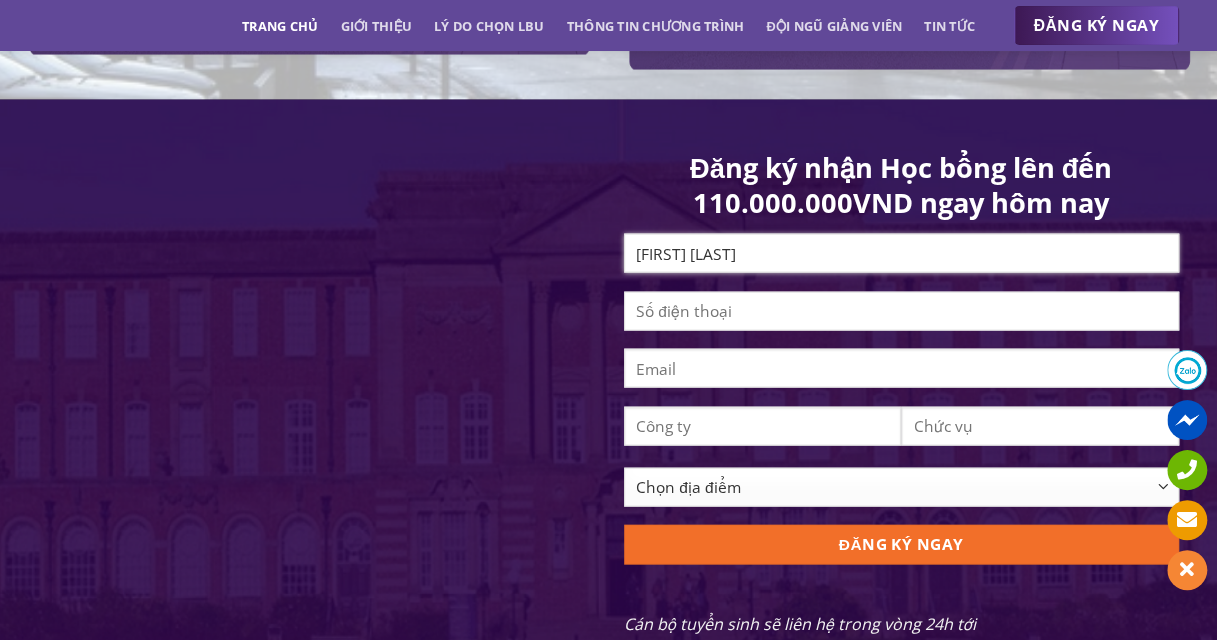 type on "[FIRST] [LAST]" 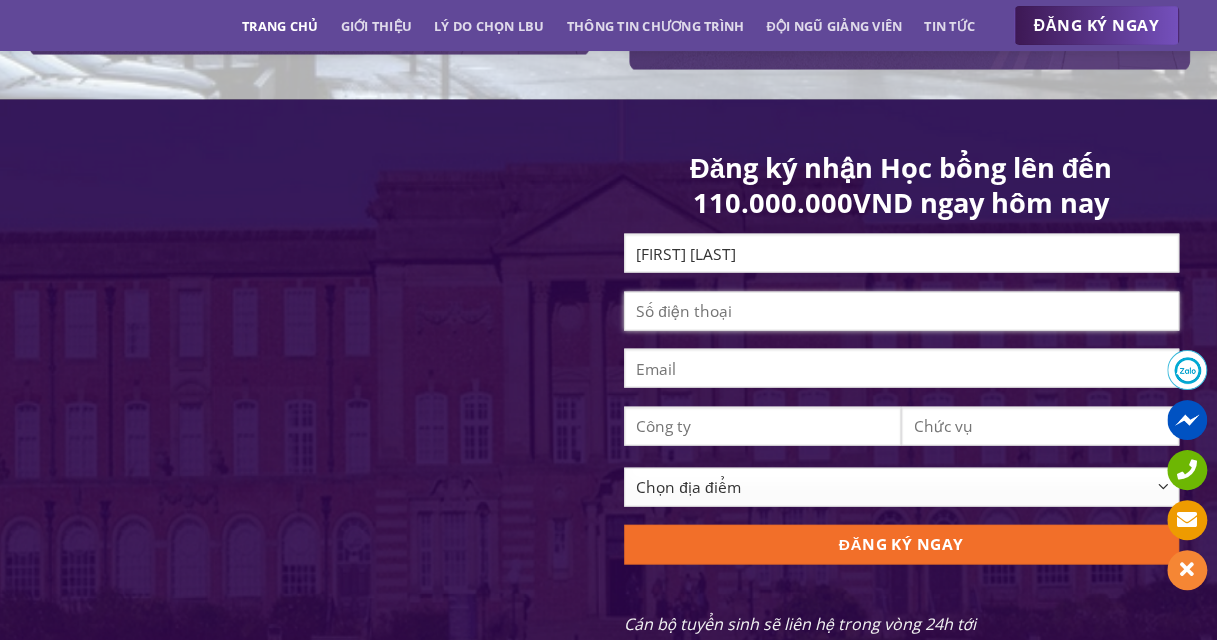 click at bounding box center [901, 311] 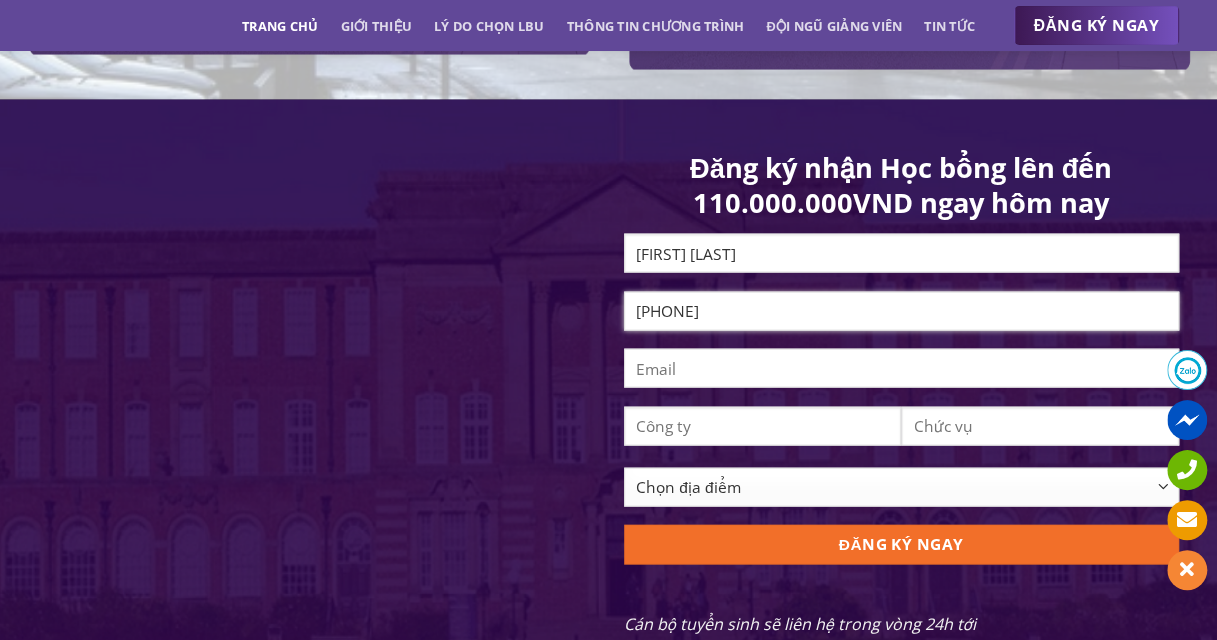 type on "[PHONE]" 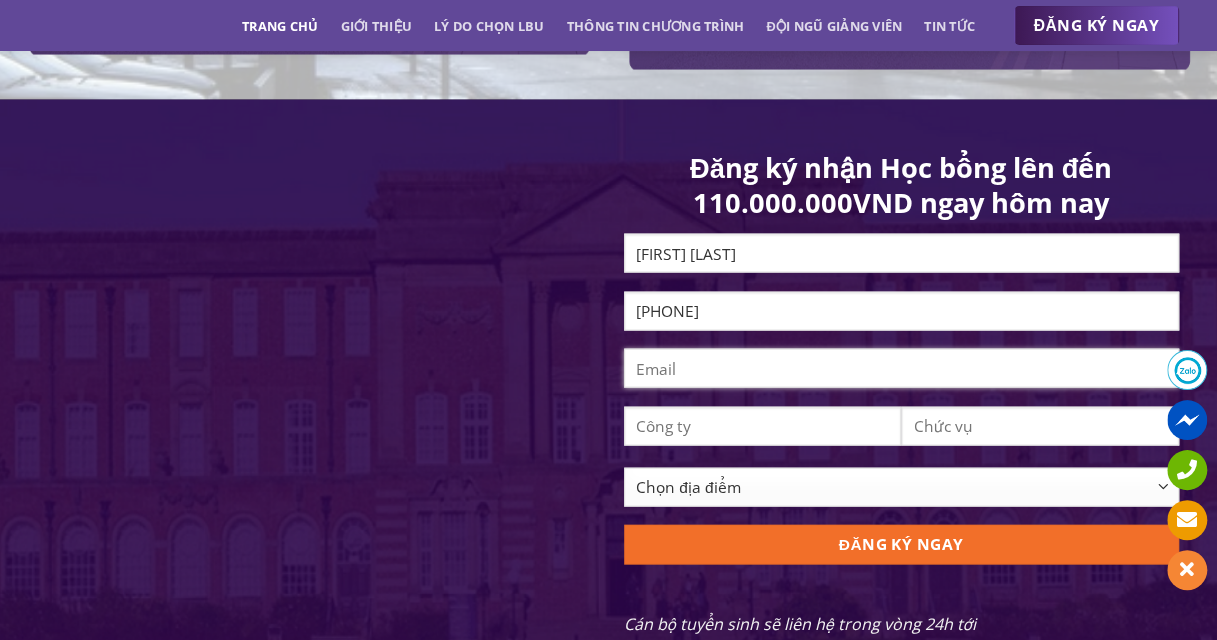click at bounding box center [901, 368] 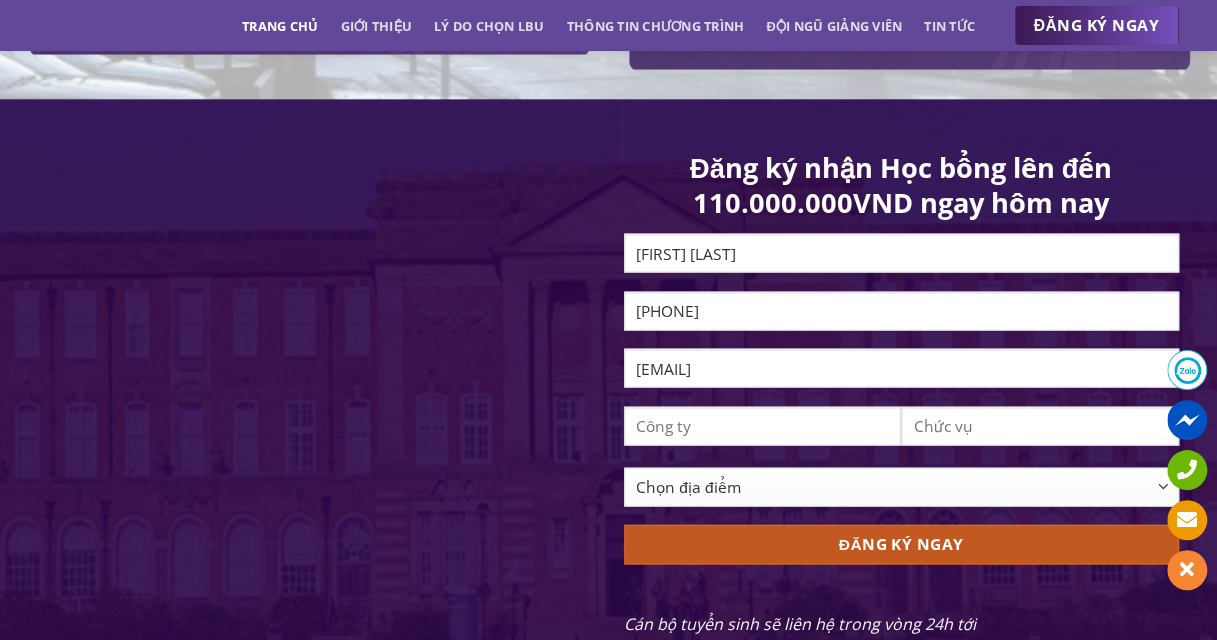 click on "ĐĂNG KÝ NGAY" at bounding box center [901, 544] 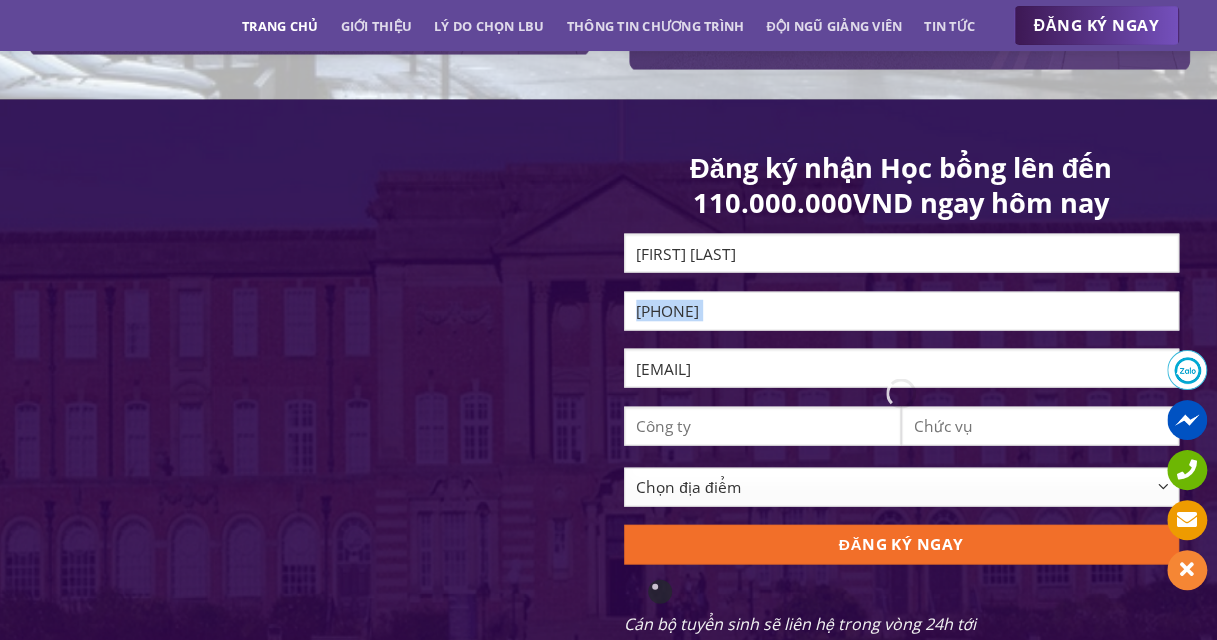 drag, startPoint x: 785, startPoint y: 393, endPoint x: 827, endPoint y: 316, distance: 87.70975 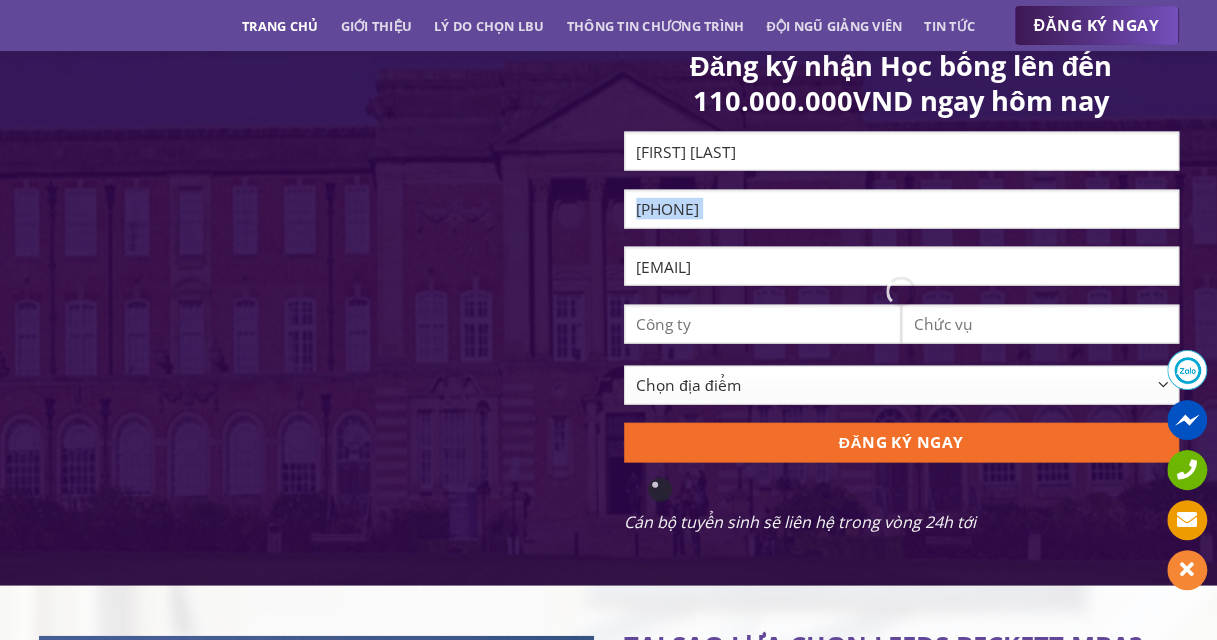 scroll, scrollTop: 1990, scrollLeft: 0, axis: vertical 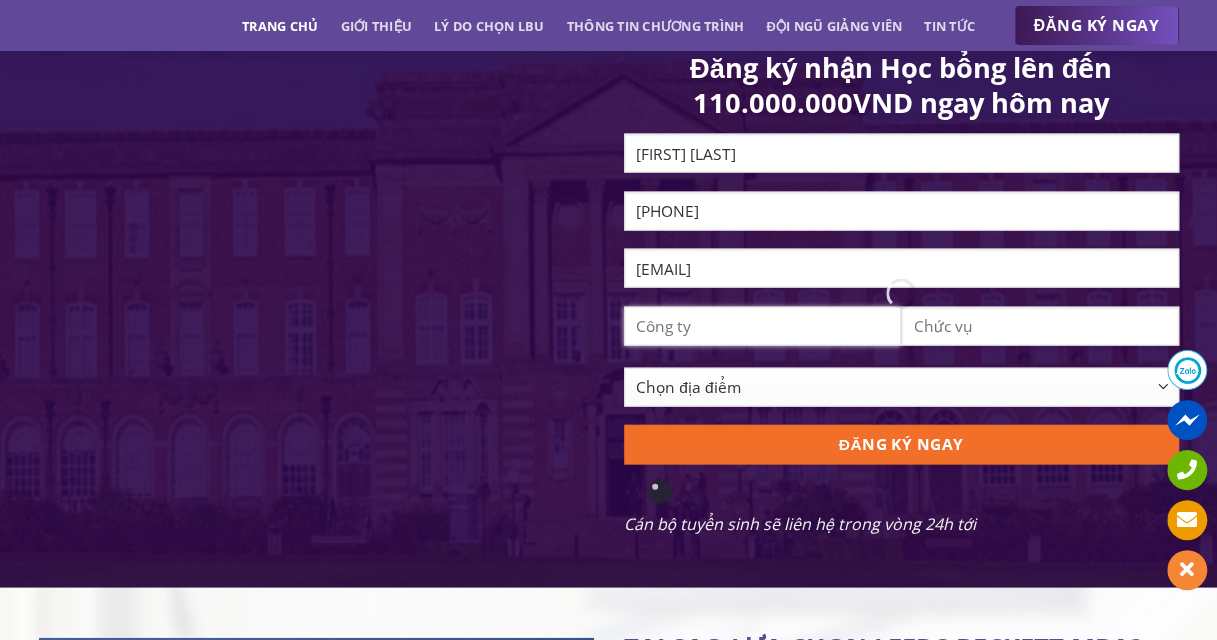 click at bounding box center (763, 326) 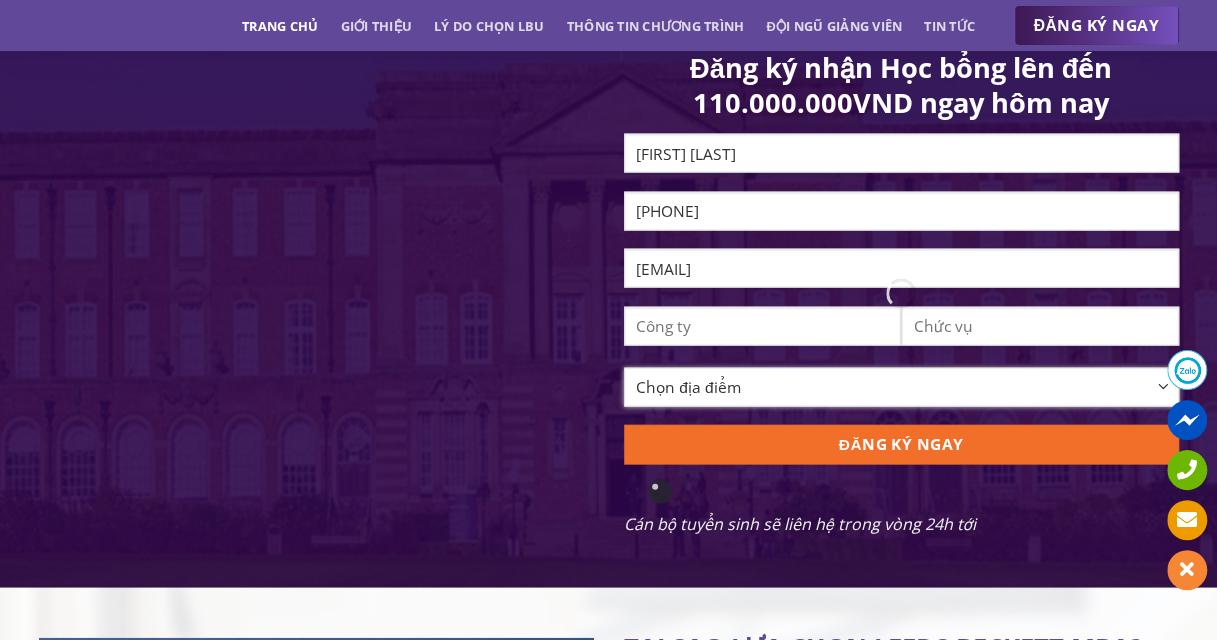 click on "Chọn địa điểm Hà Nội TP Hồ Chí Minh Cần Thơ Đà Nẵng Khác" at bounding box center [901, 387] 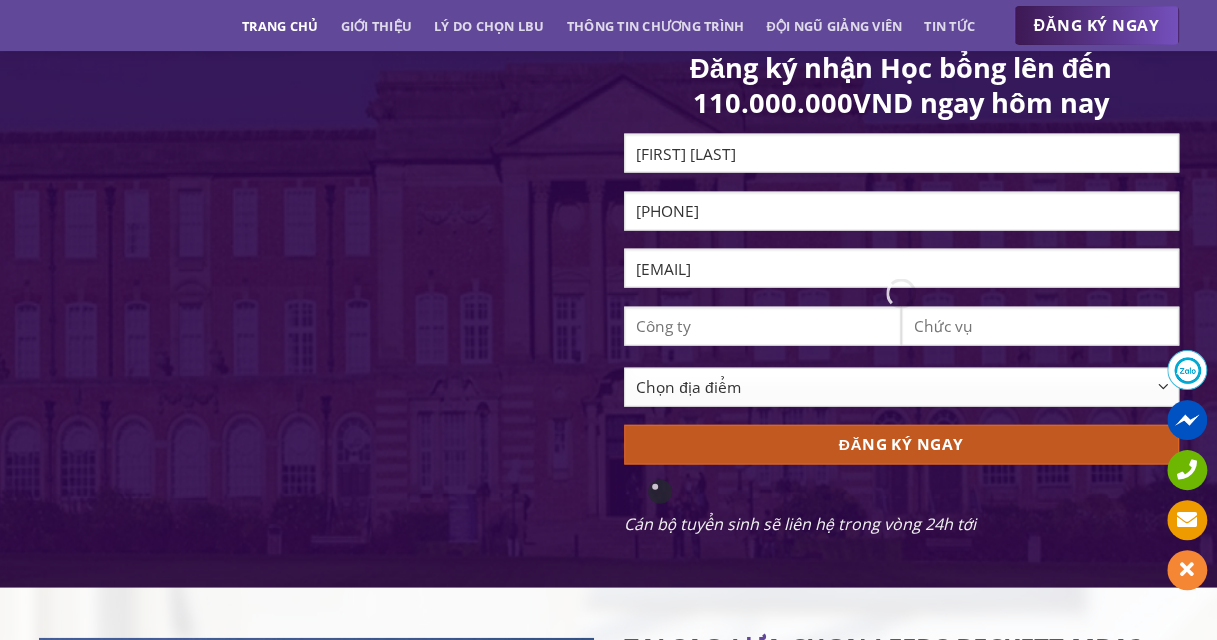 click on "ĐĂNG KÝ NGAY" at bounding box center (901, 444) 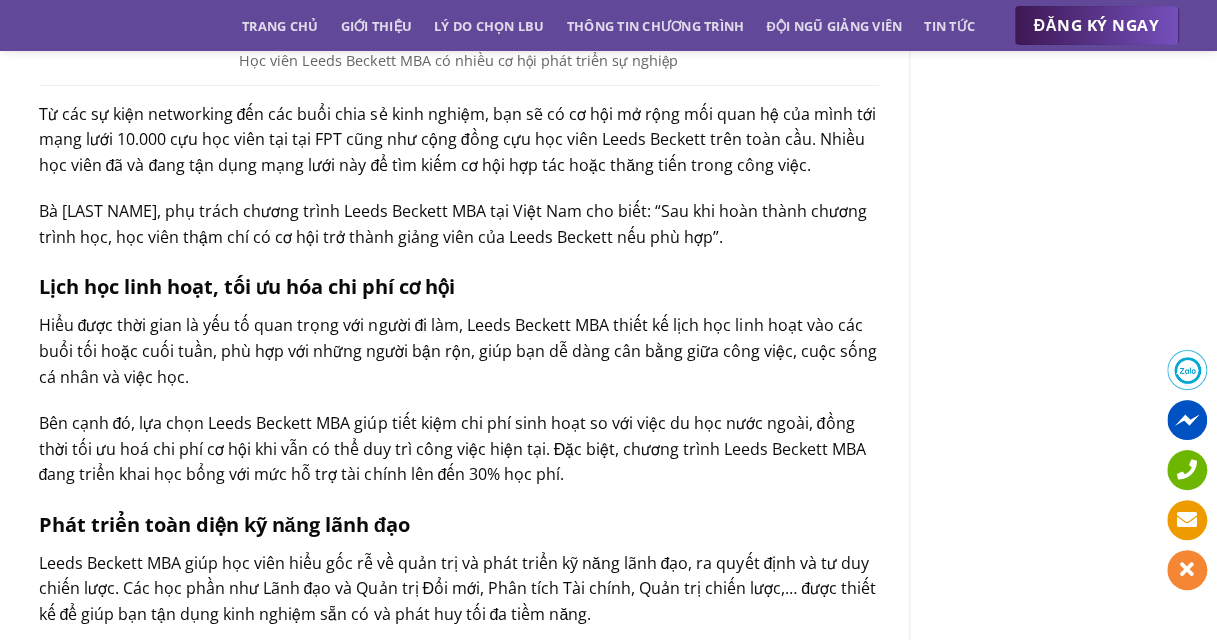 scroll, scrollTop: 3280, scrollLeft: 0, axis: vertical 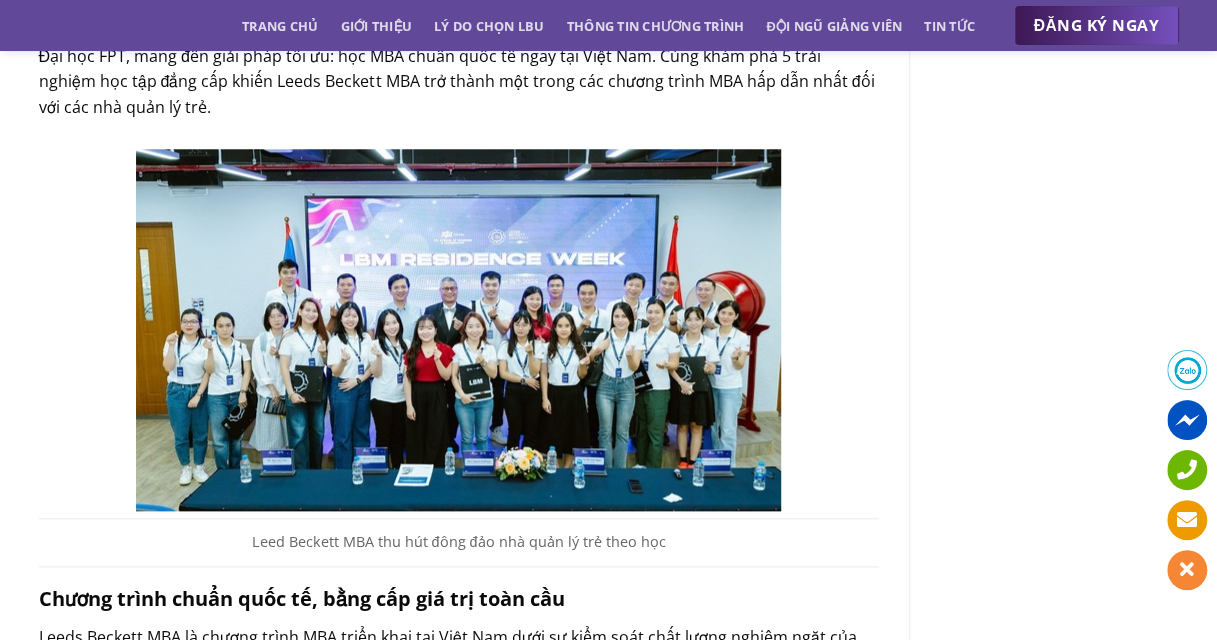 click on "Tin tức mới
Tự hào vinh danh các Tân Thạc sĩ LBM tại Lễ tốt nghiệp Đại học Leeds Beckett (UK)
Chương trình Thạc sĩ Quản trị Kinh doanh MBA Trường ĐHFPT (Hà Nội) đạt kiểm định quốc tế ACBSP
Khai giảng Chương trình Leeds Beckett MBA – LBM13HN
MÔ HÌNH ĐÀO TẠO MBA CHUẨN ANH QUỐC – HỌC TẬP THỰC TẾ, NÂNG TẦM TƯ DUY LÃNH ĐẠO CÙNG LEEDS BECKETT MBA" at bounding box center (1059, 1583) 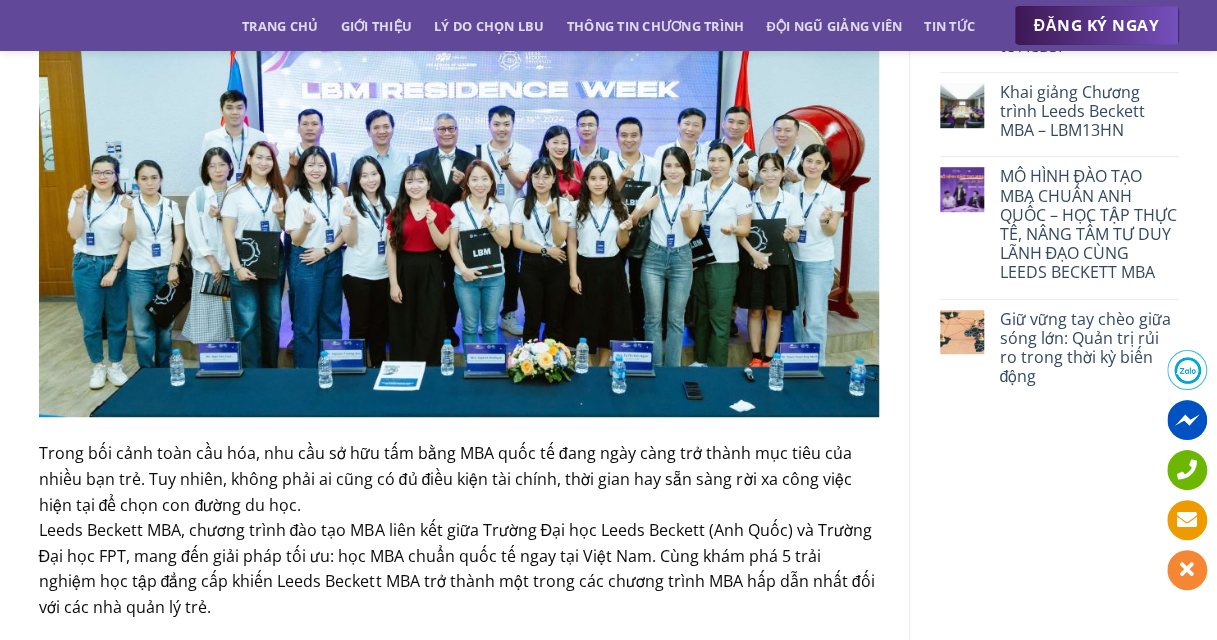 click on "Leeds Beckett MBA, chương trình đào tạo MBA liên kết giữa Trường Đại học Leeds Beckett (Anh Quốc) và Trường Đại học FPT, mang đến giải pháp tối ưu: học MBA chuẩn quốc tế ngay tại Việt Nam. Cùng khám phá 5 trải nghiệm học tập đẳng cấp khiến Leeds Beckett MBA trở thành một trong các chương trình MBA hấp dẫn nhất đối với các nhà quản lý trẻ." at bounding box center [459, 569] 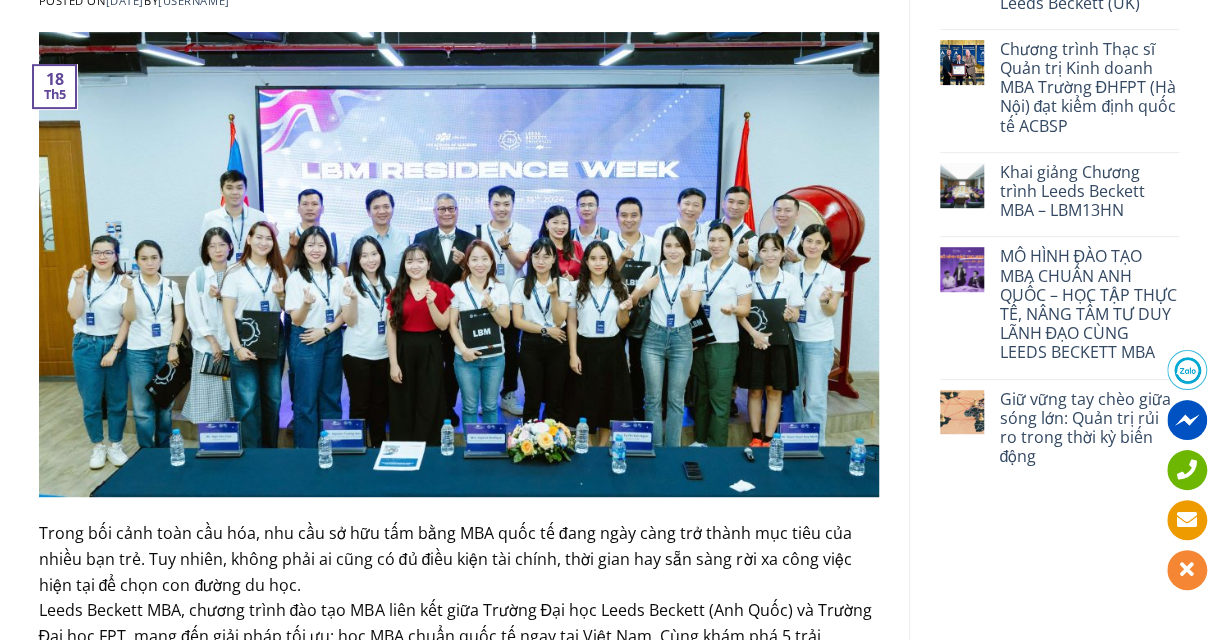 scroll, scrollTop: 700, scrollLeft: 0, axis: vertical 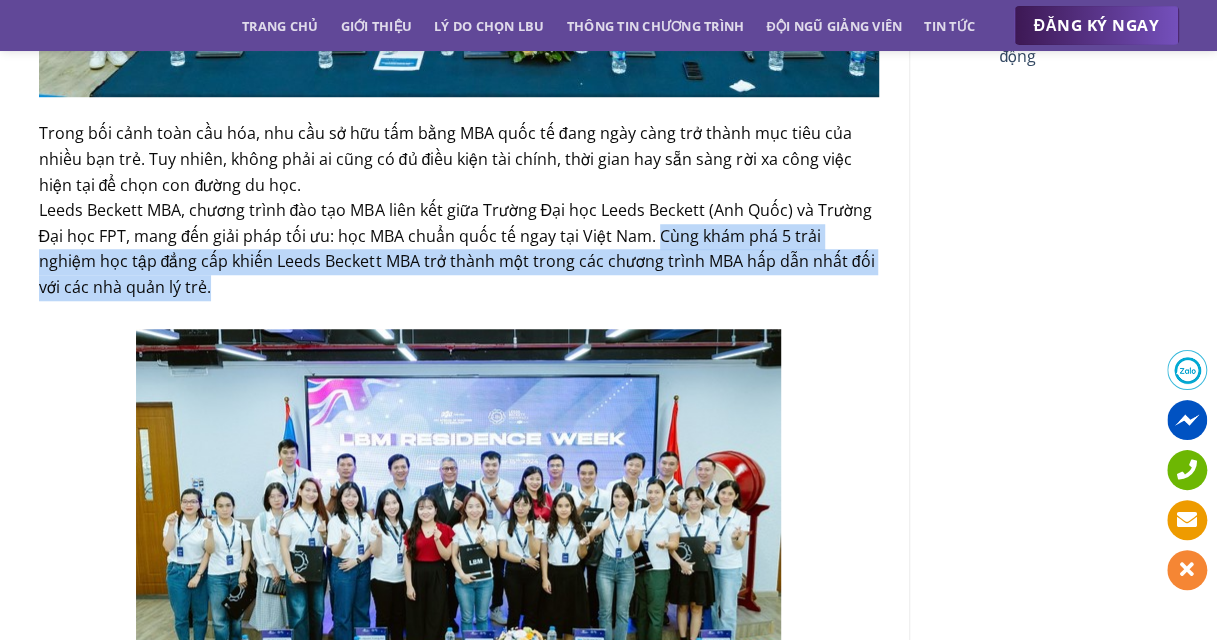 drag, startPoint x: 659, startPoint y: 237, endPoint x: 874, endPoint y: 292, distance: 221.92342 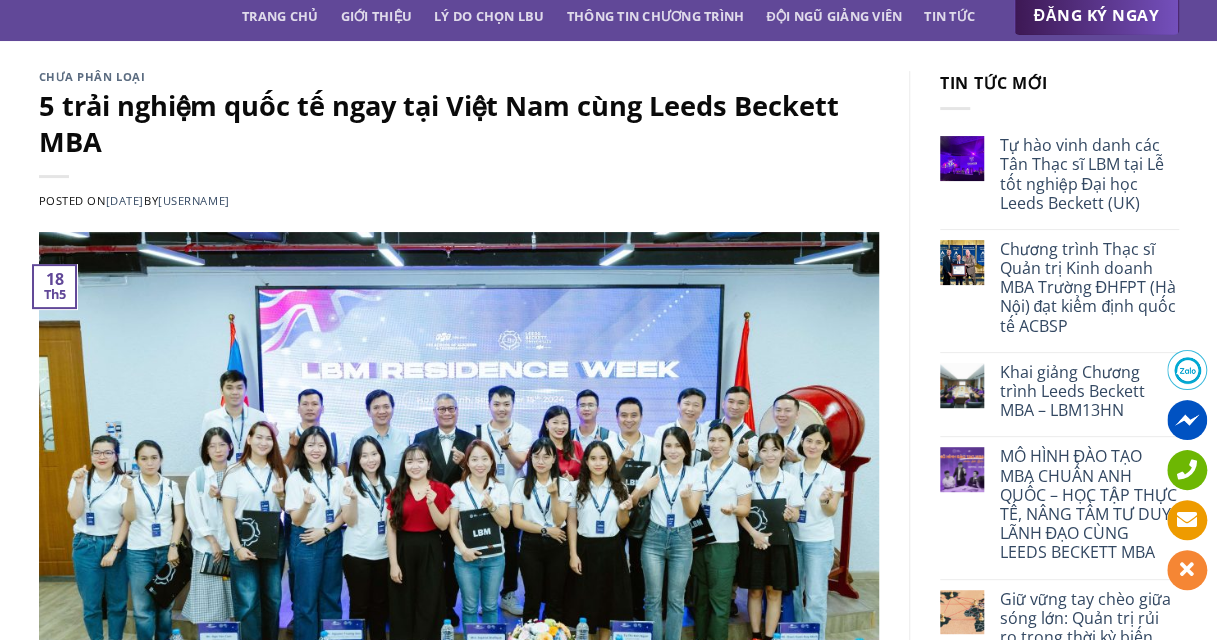 scroll, scrollTop: 0, scrollLeft: 0, axis: both 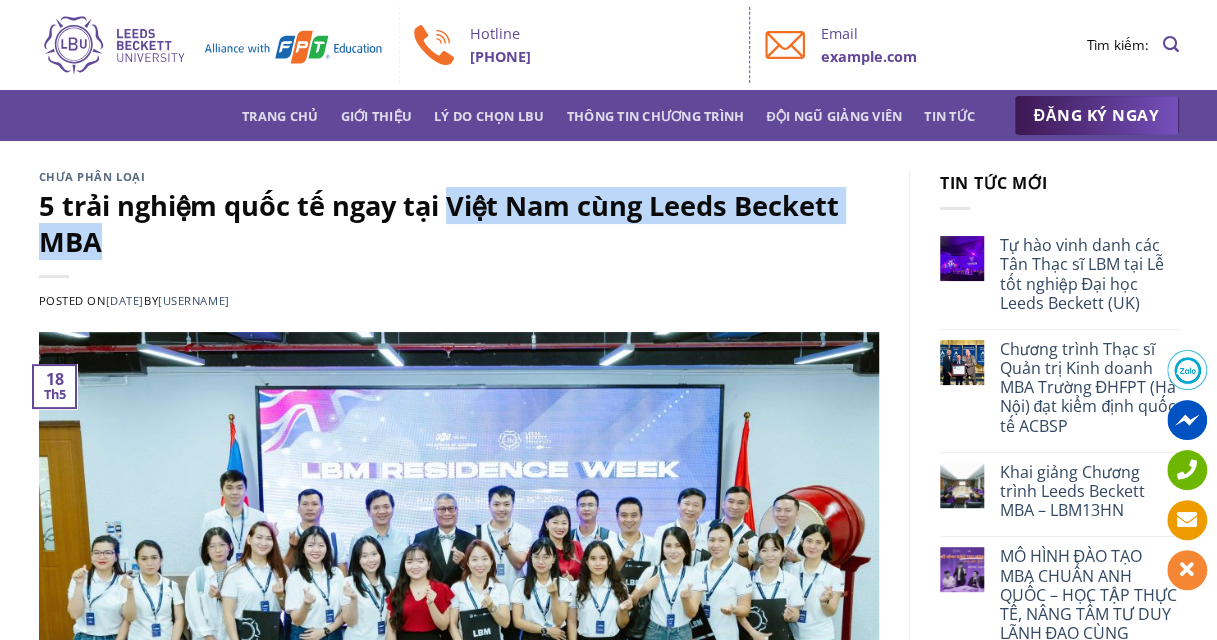 drag, startPoint x: 456, startPoint y: 210, endPoint x: 519, endPoint y: 246, distance: 72.56032 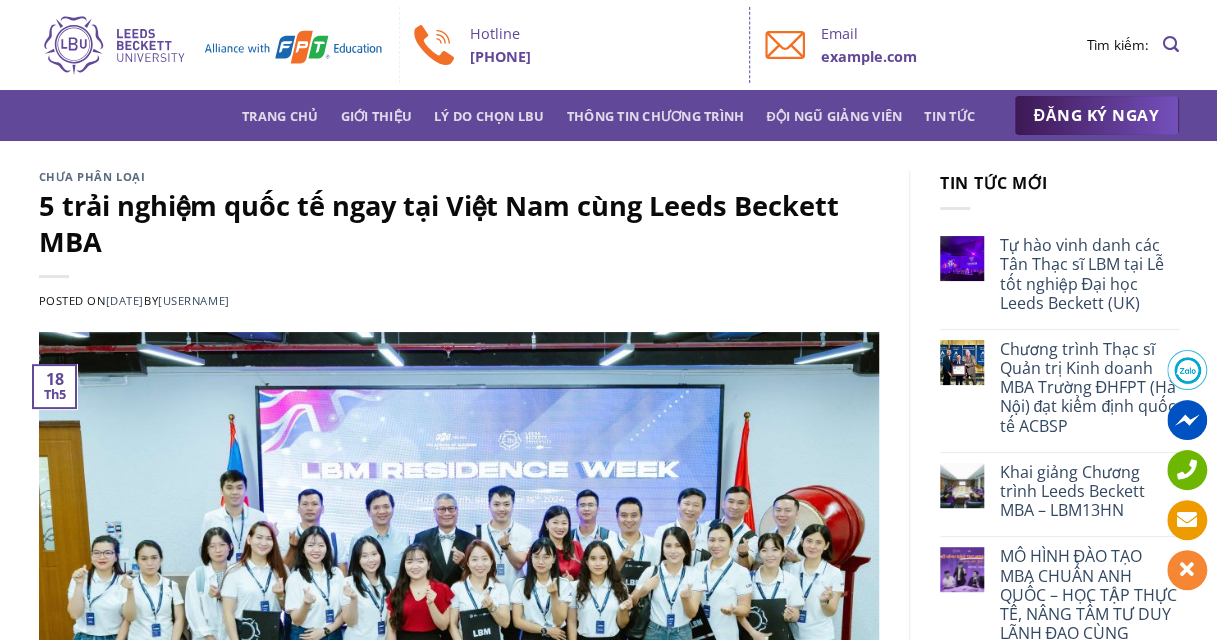drag, startPoint x: 519, startPoint y: 246, endPoint x: 486, endPoint y: 265, distance: 38.078865 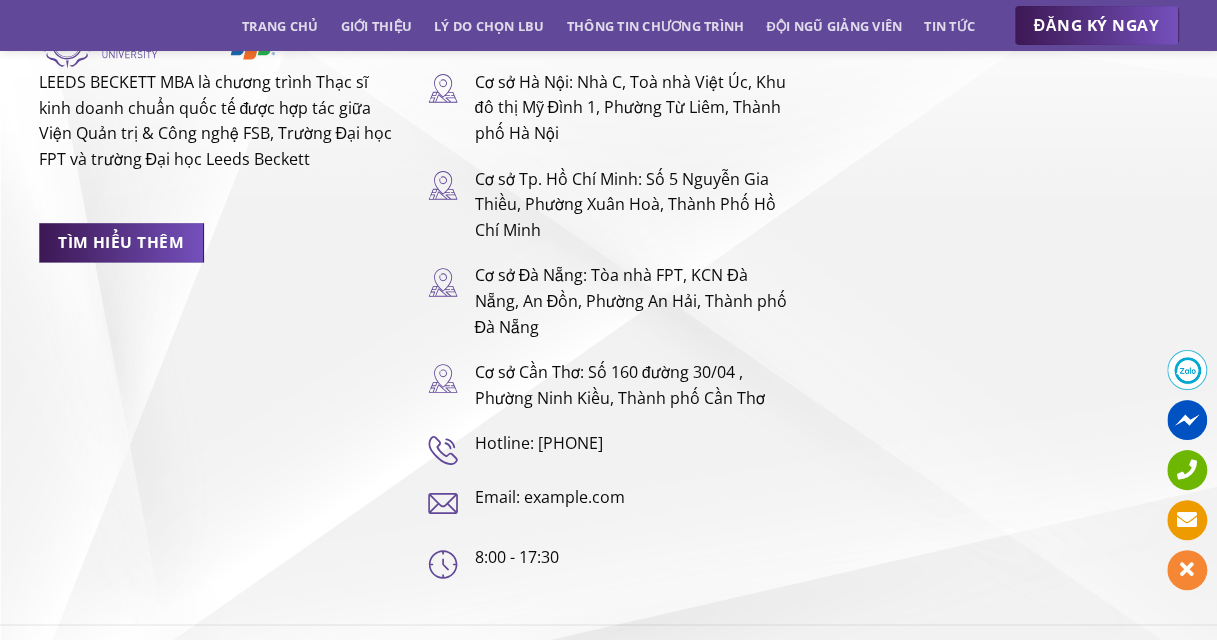scroll, scrollTop: 4983, scrollLeft: 0, axis: vertical 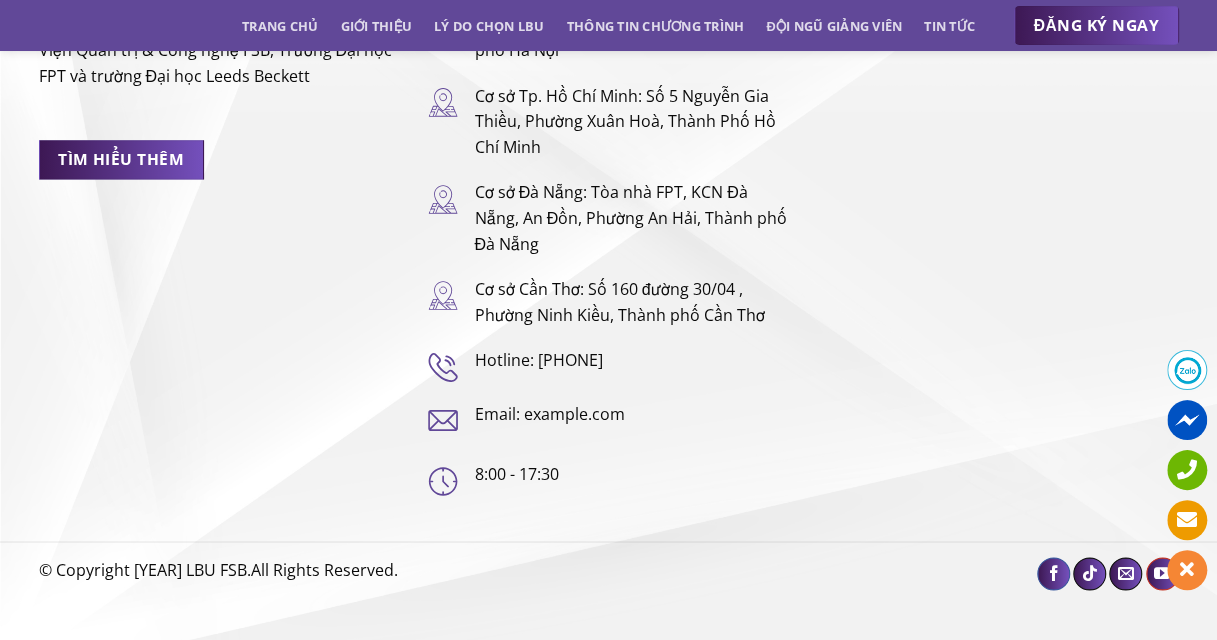 click at bounding box center [901, 580] 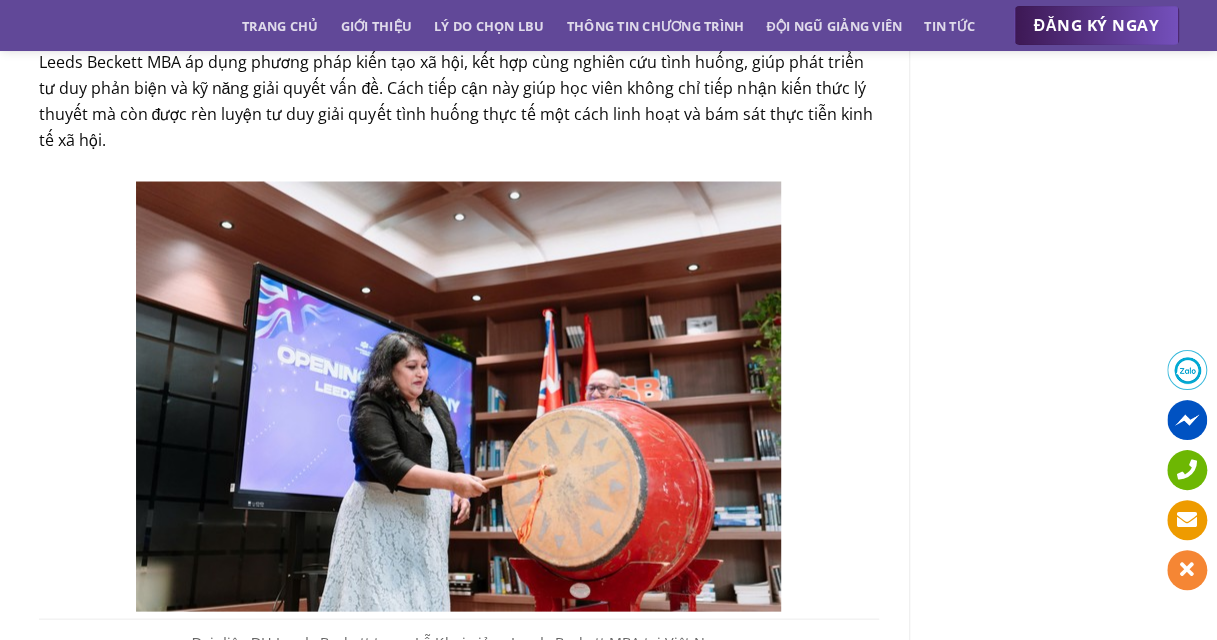 scroll, scrollTop: 0, scrollLeft: 0, axis: both 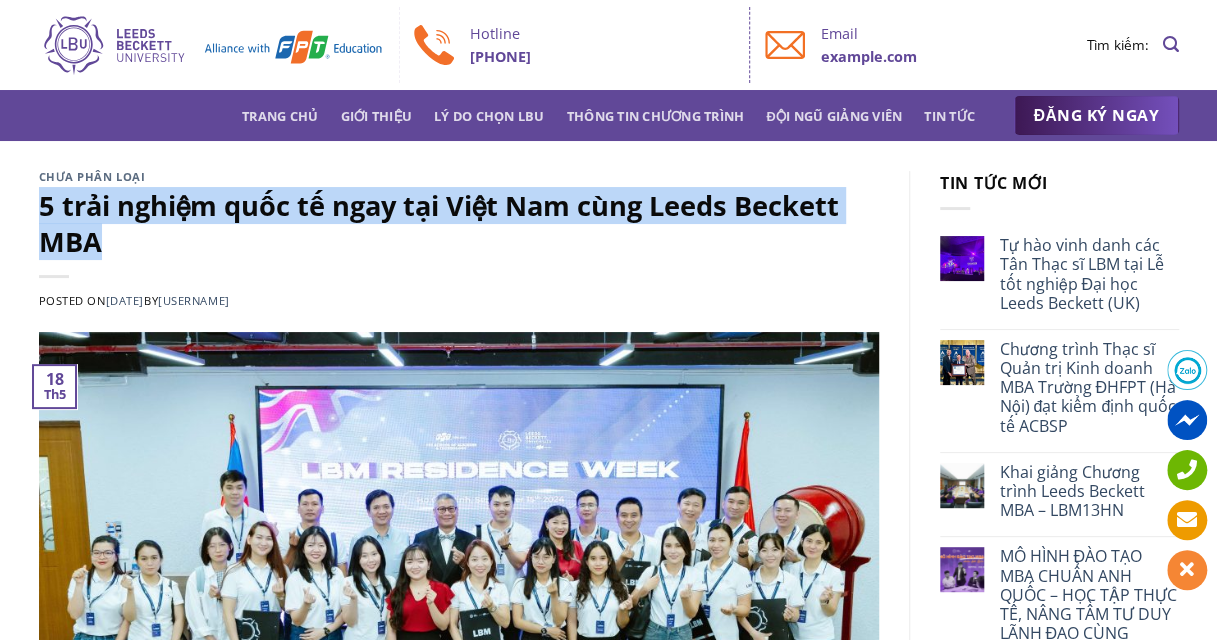 drag, startPoint x: 113, startPoint y: 247, endPoint x: 28, endPoint y: 196, distance: 99.12618 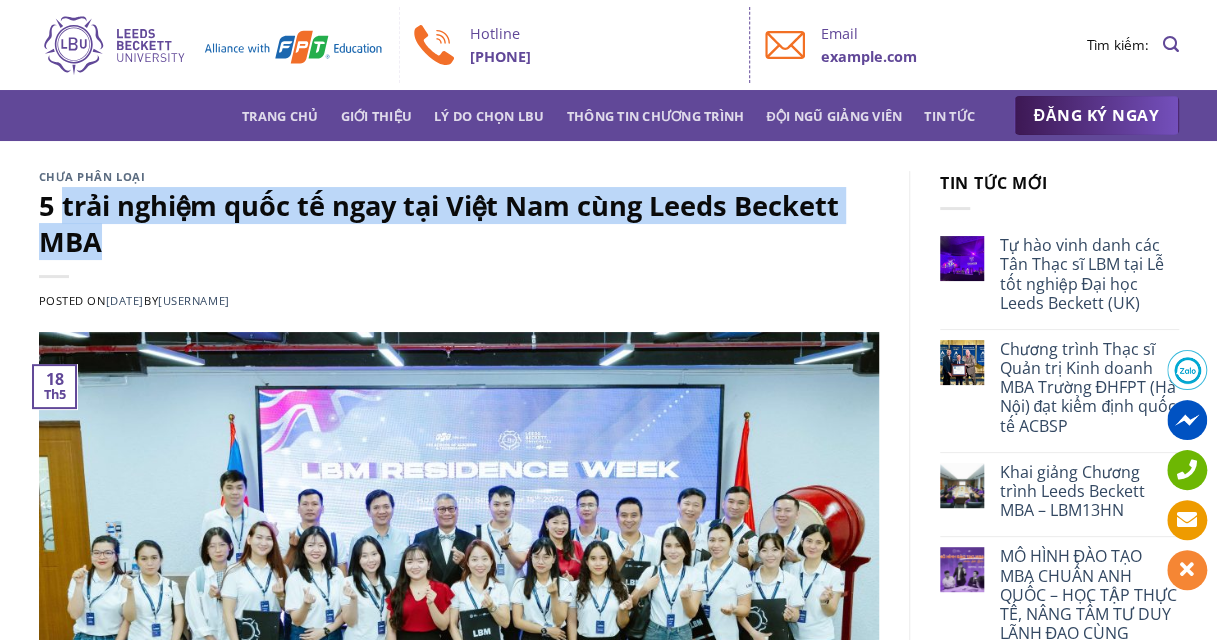 drag, startPoint x: 58, startPoint y: 206, endPoint x: 123, endPoint y: 265, distance: 87.78383 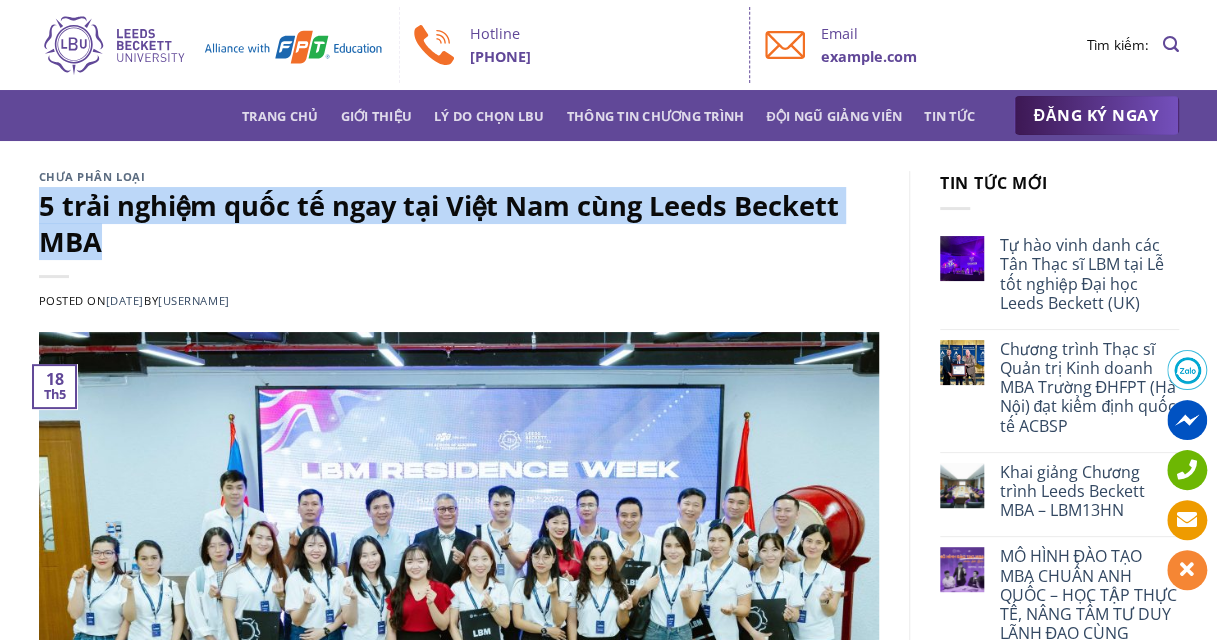 drag, startPoint x: 113, startPoint y: 245, endPoint x: 36, endPoint y: 214, distance: 83.00603 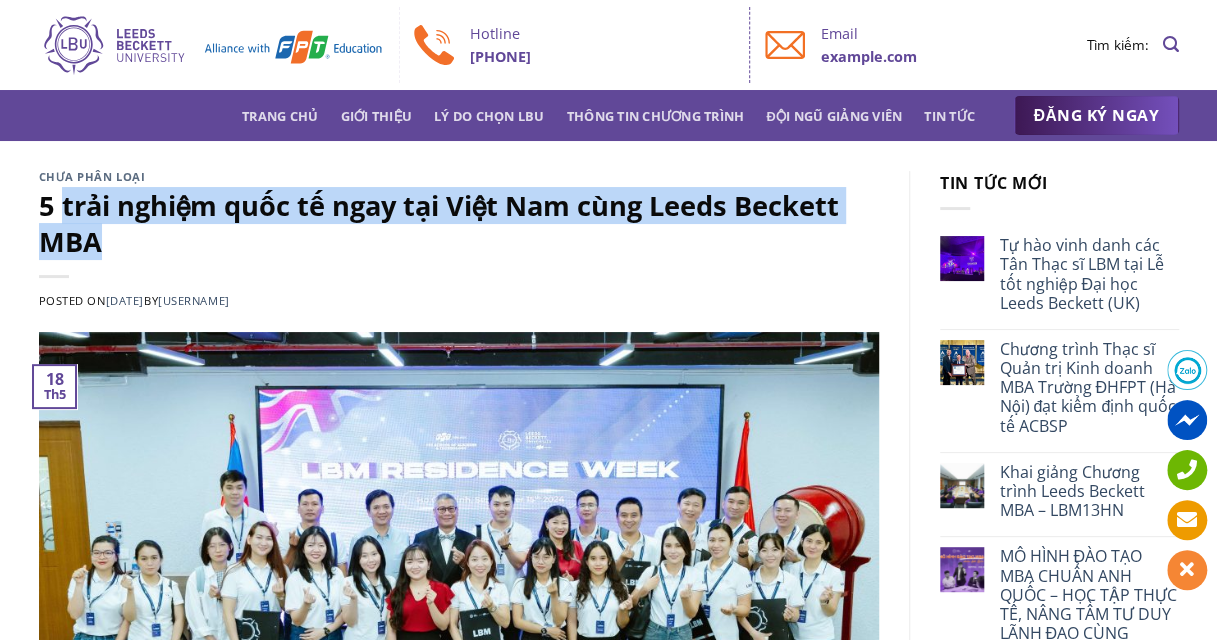 drag, startPoint x: 66, startPoint y: 206, endPoint x: 103, endPoint y: 242, distance: 51.62364 